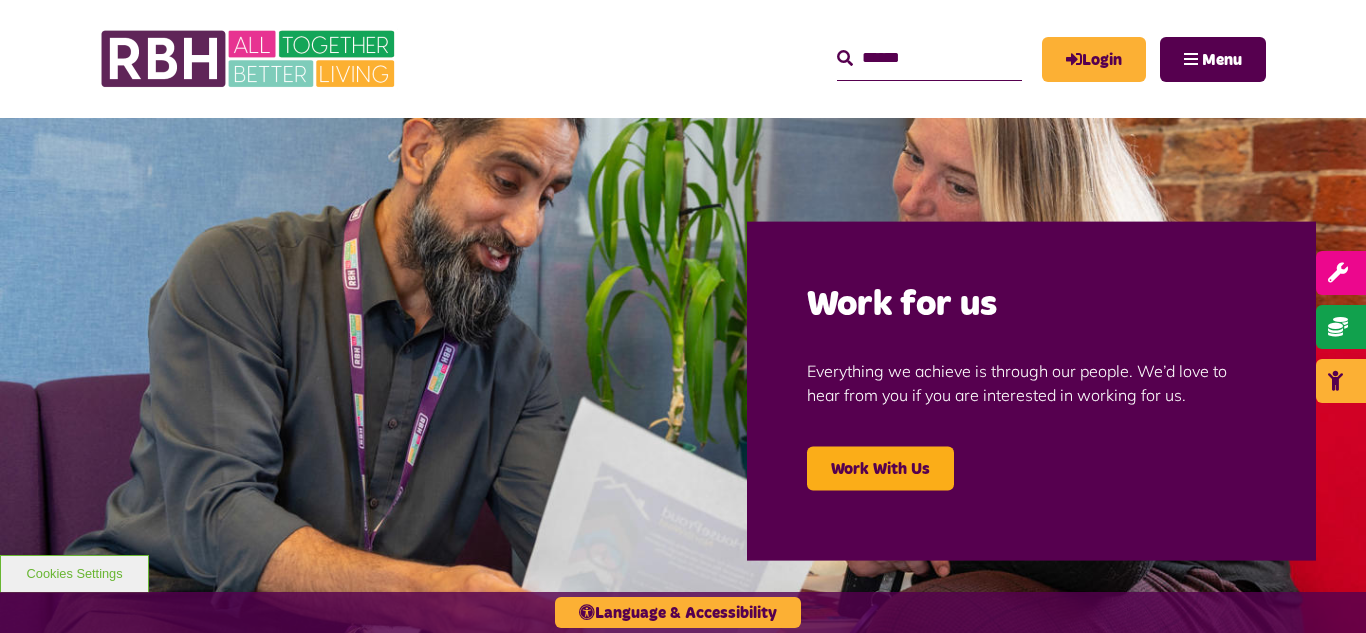 scroll, scrollTop: 0, scrollLeft: 0, axis: both 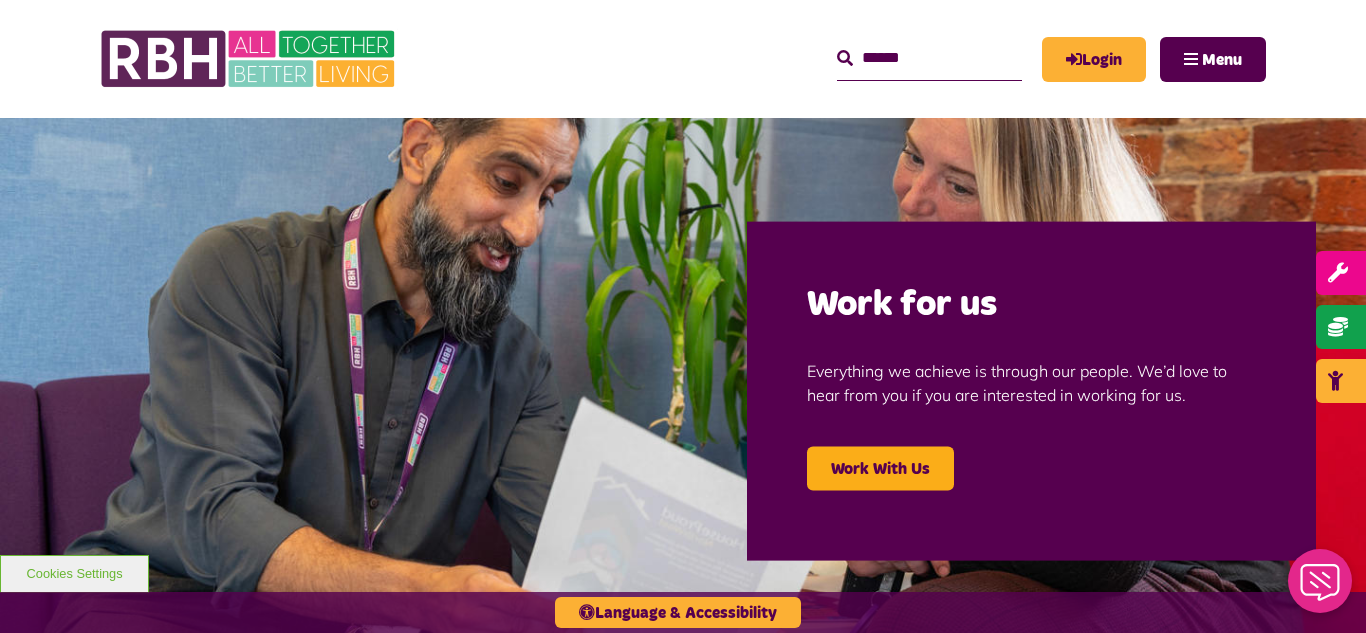 click at bounding box center (683, 390) 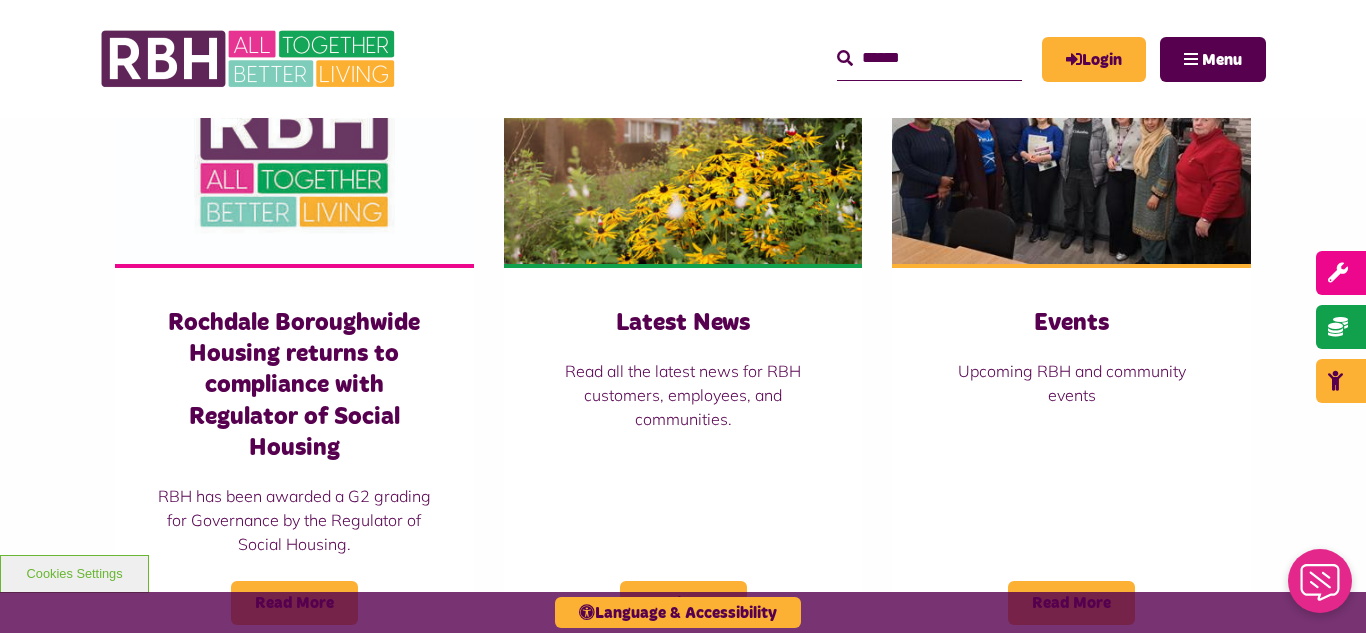scroll, scrollTop: 1440, scrollLeft: 0, axis: vertical 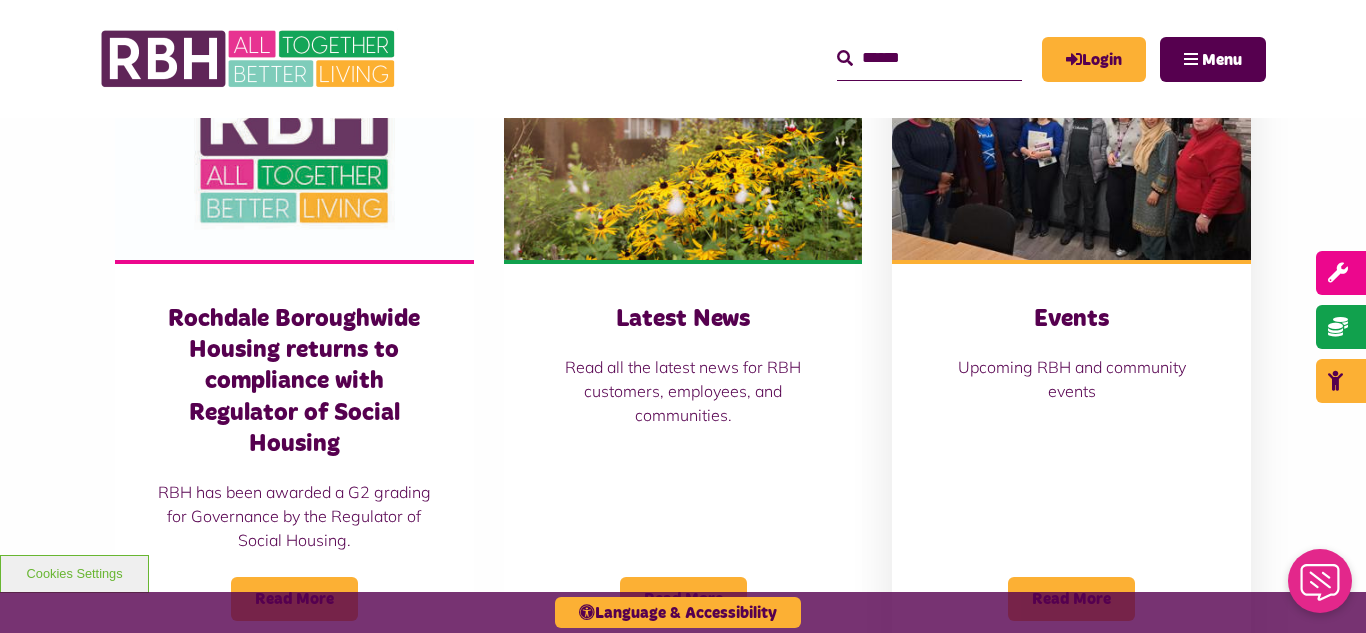 click at bounding box center (1071, 148) 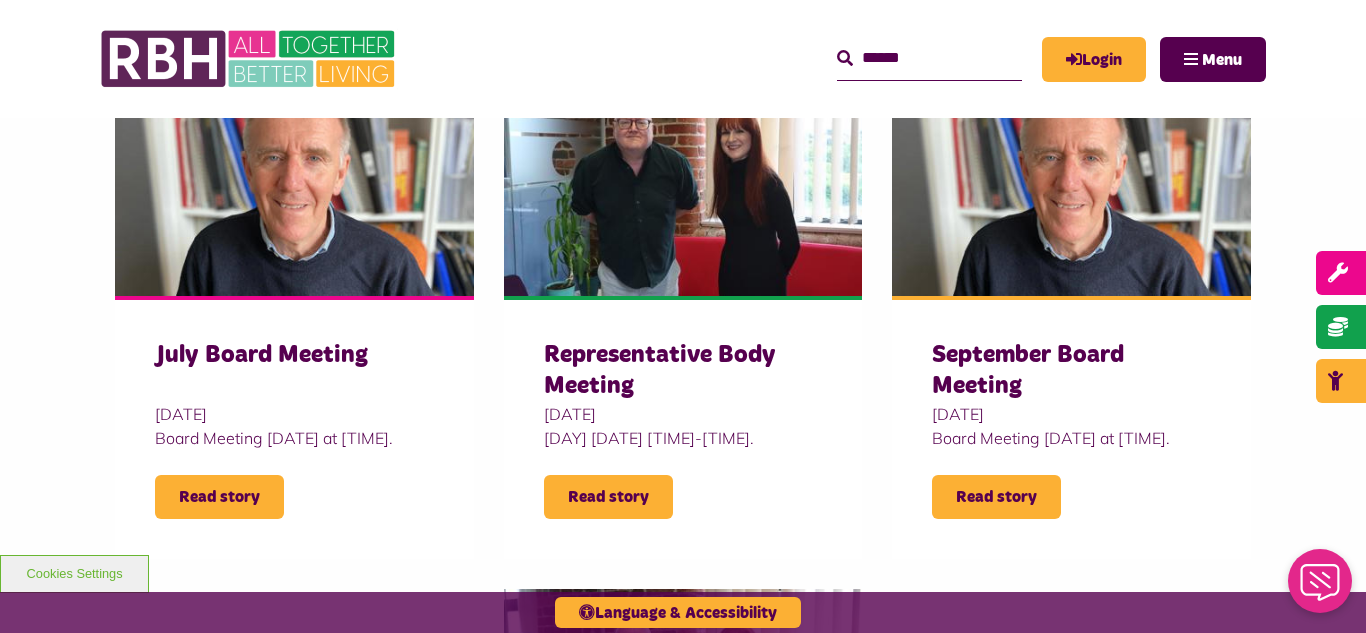 scroll, scrollTop: 680, scrollLeft: 0, axis: vertical 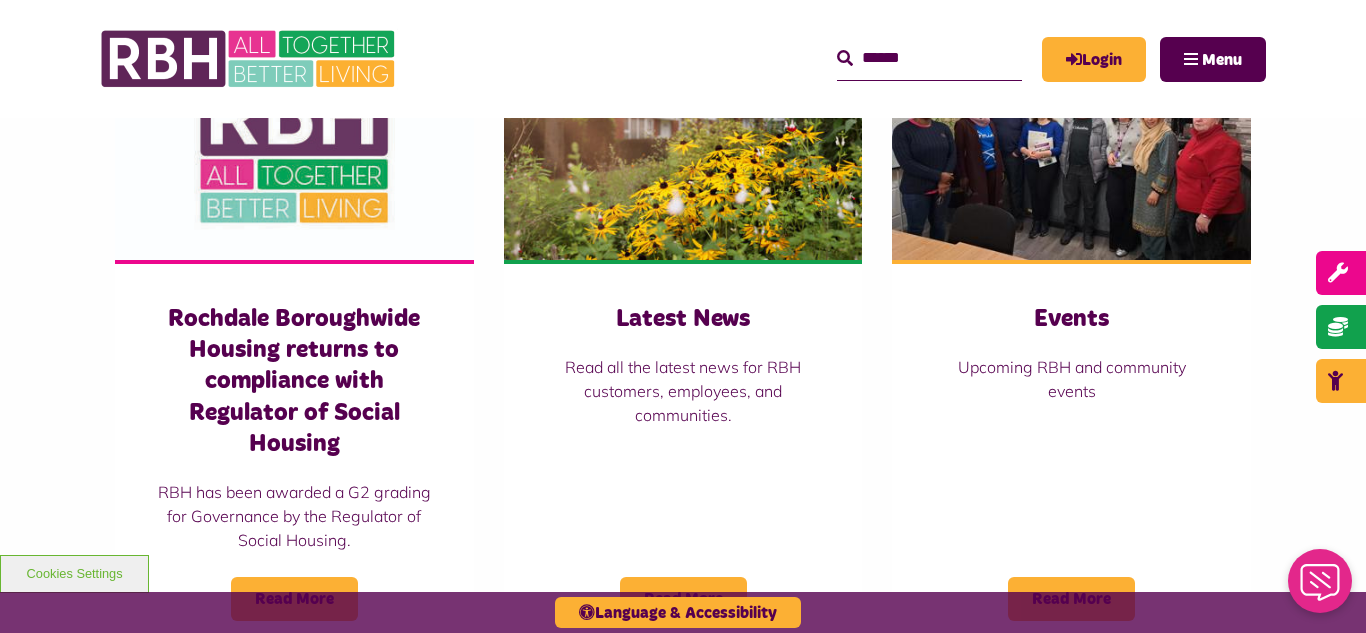 click on "Latest News & Information
[ORGANIZATION] returns to compliance with Regulator of Social Housing
[ORGANIZATION] has been awarded a G2 grading for Governance by the Regulator of Social Housing.
Read More
Latest News" at bounding box center [683, 295] 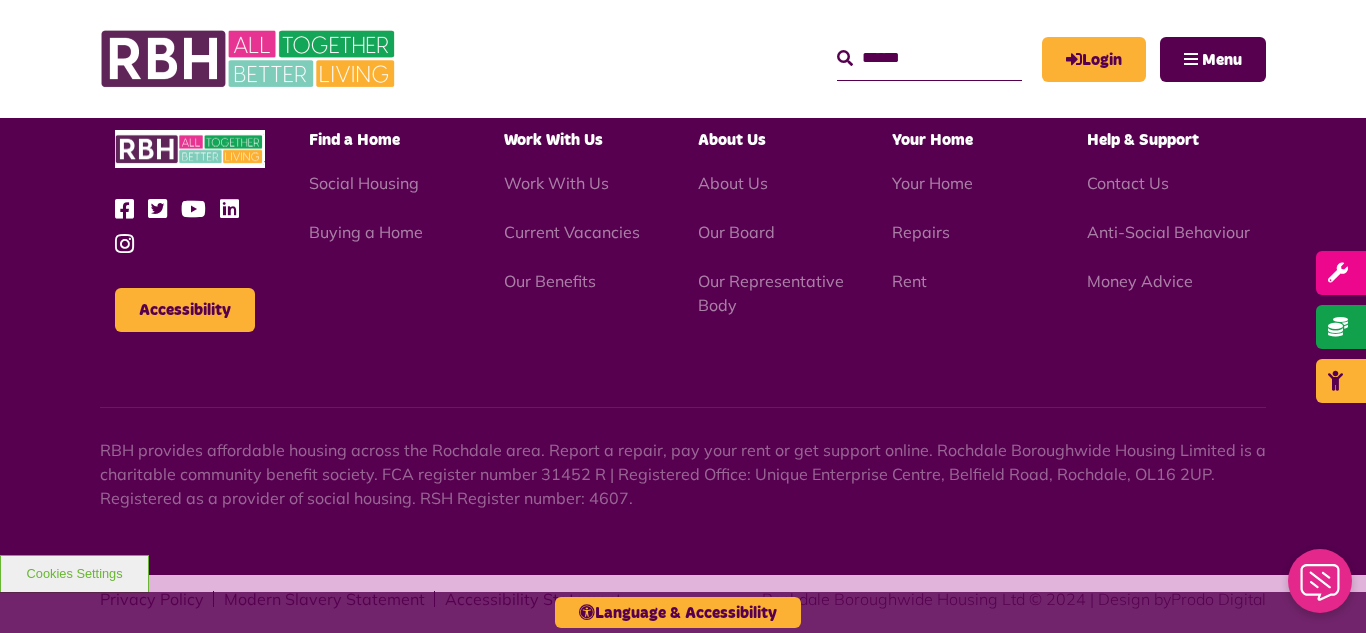 scroll, scrollTop: 2126, scrollLeft: 0, axis: vertical 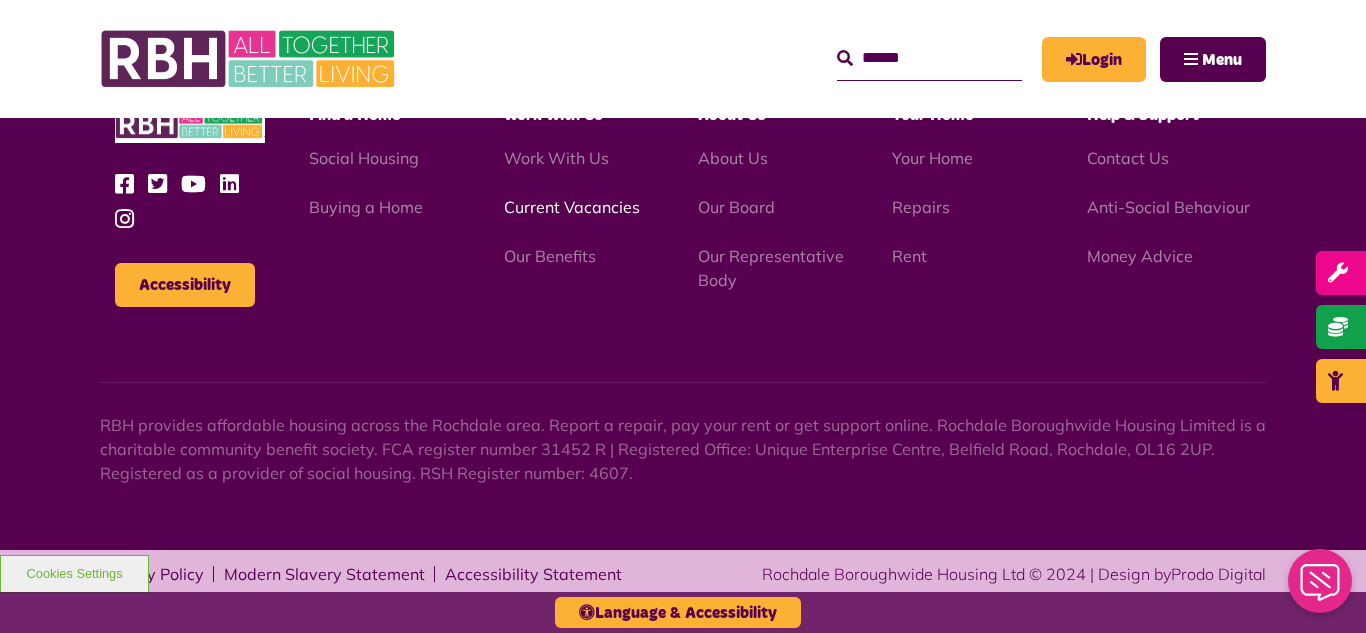 click on "Current Vacancies" at bounding box center (572, 207) 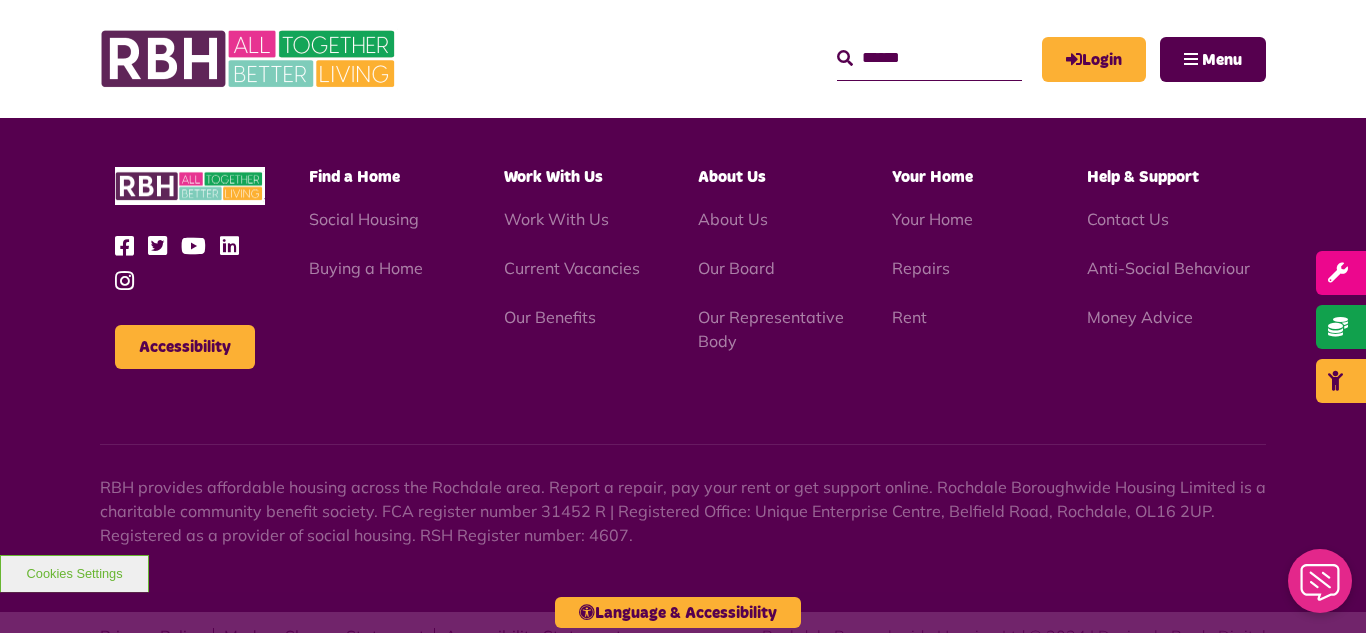 scroll, scrollTop: 2381, scrollLeft: 0, axis: vertical 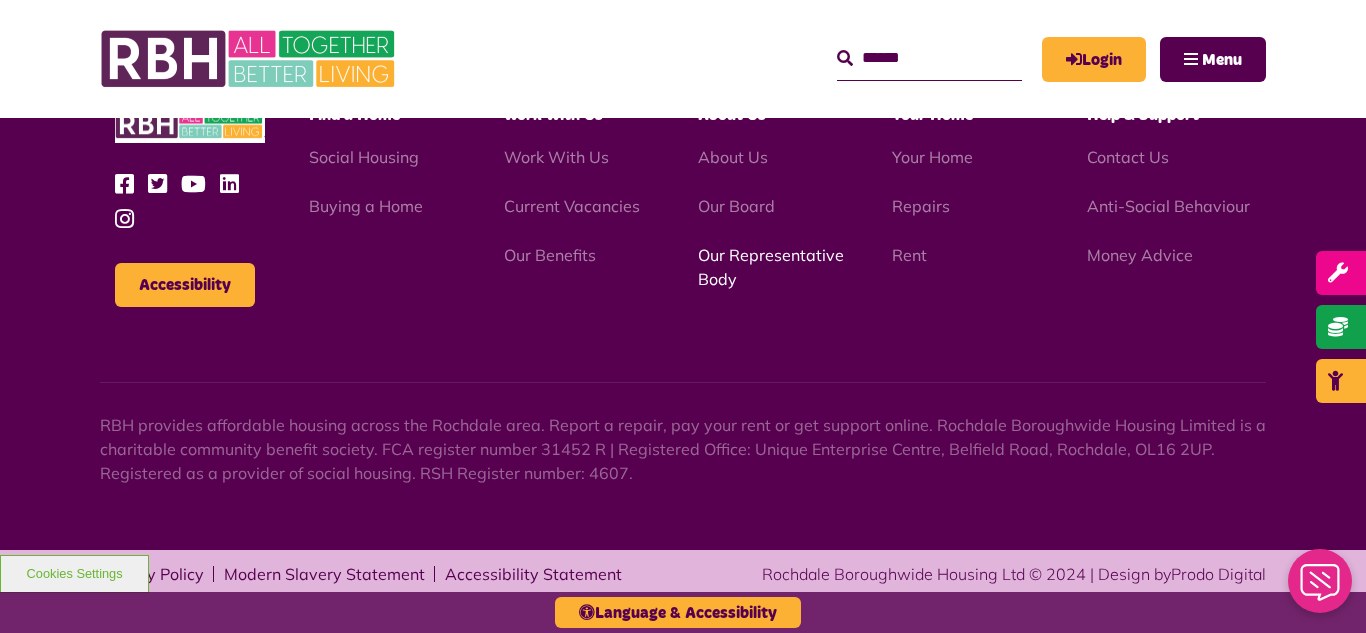 click on "Our Representative Body" at bounding box center (771, 267) 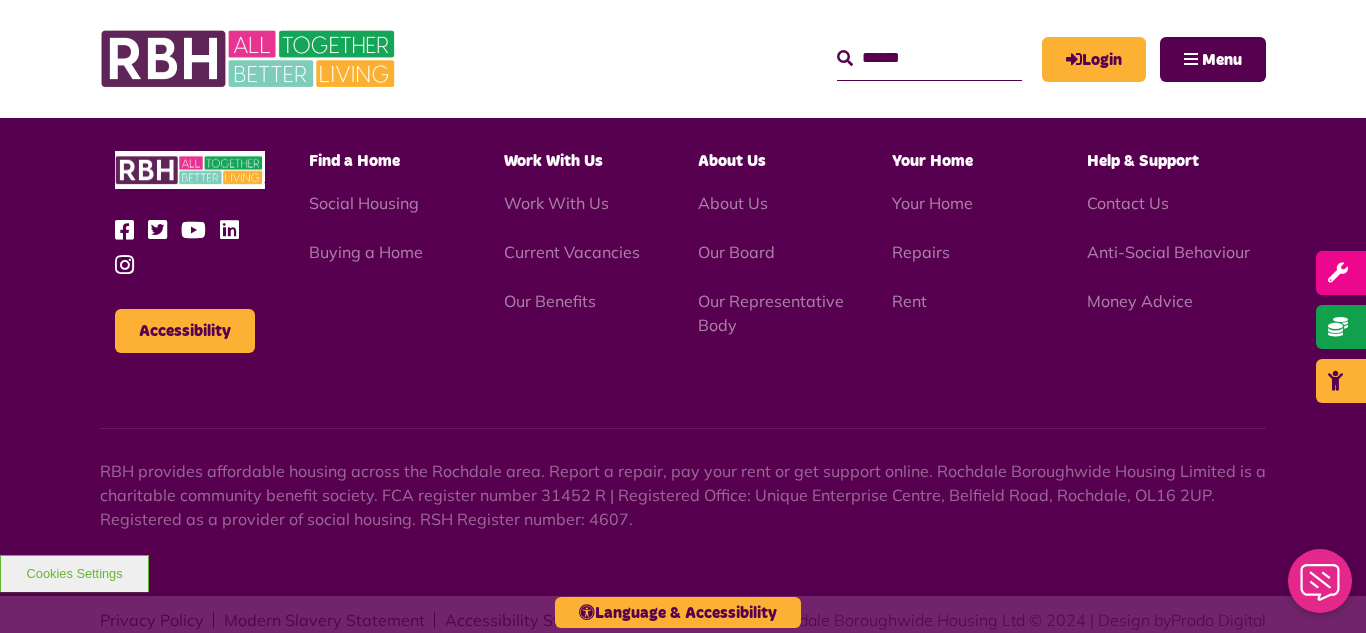 scroll, scrollTop: 6231, scrollLeft: 0, axis: vertical 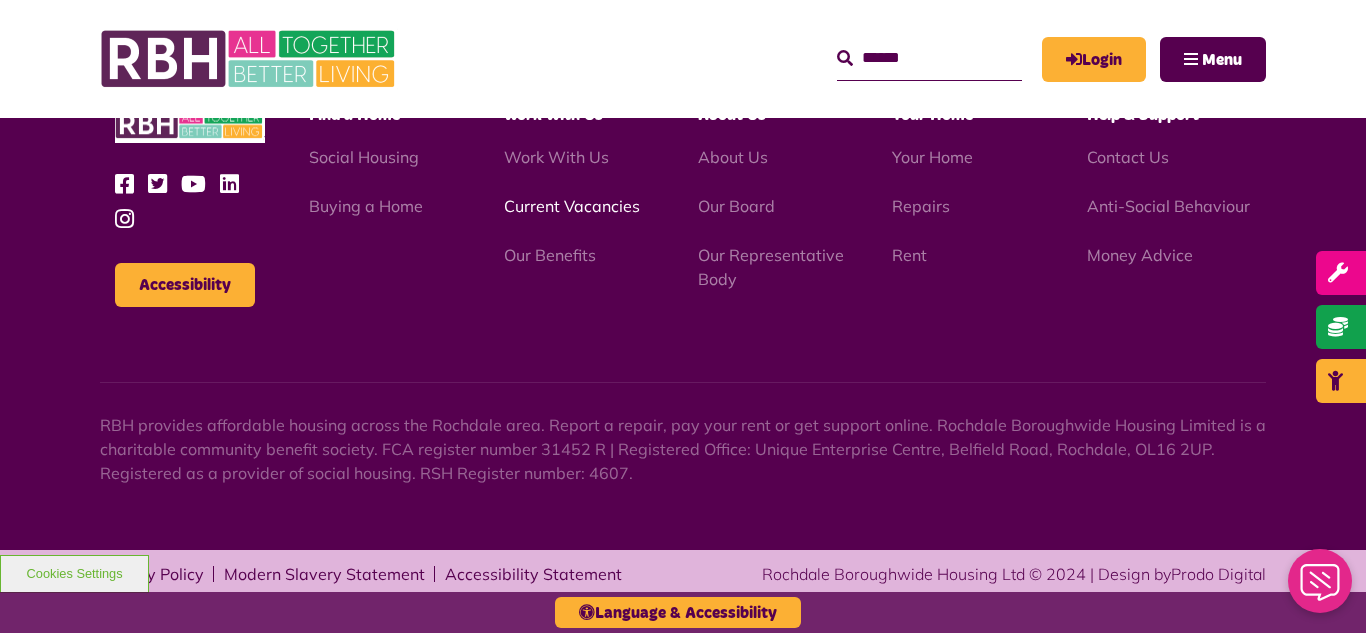 click on "Current Vacancies" at bounding box center (572, 206) 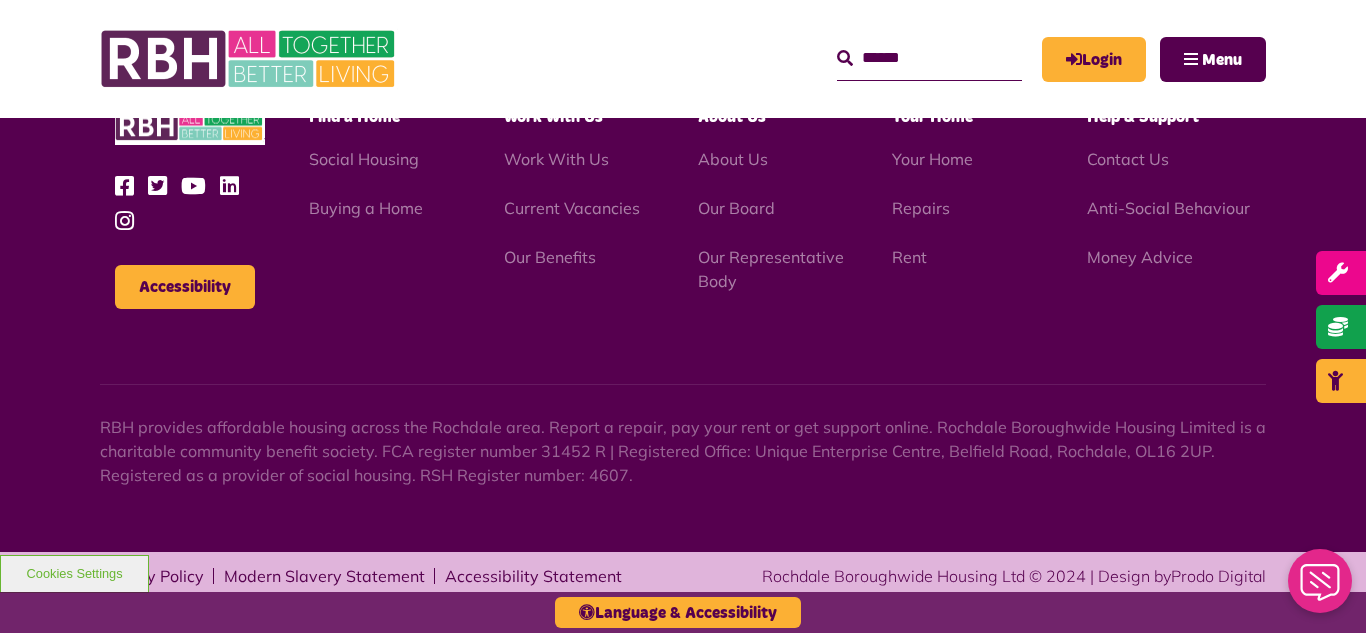 scroll, scrollTop: 2381, scrollLeft: 0, axis: vertical 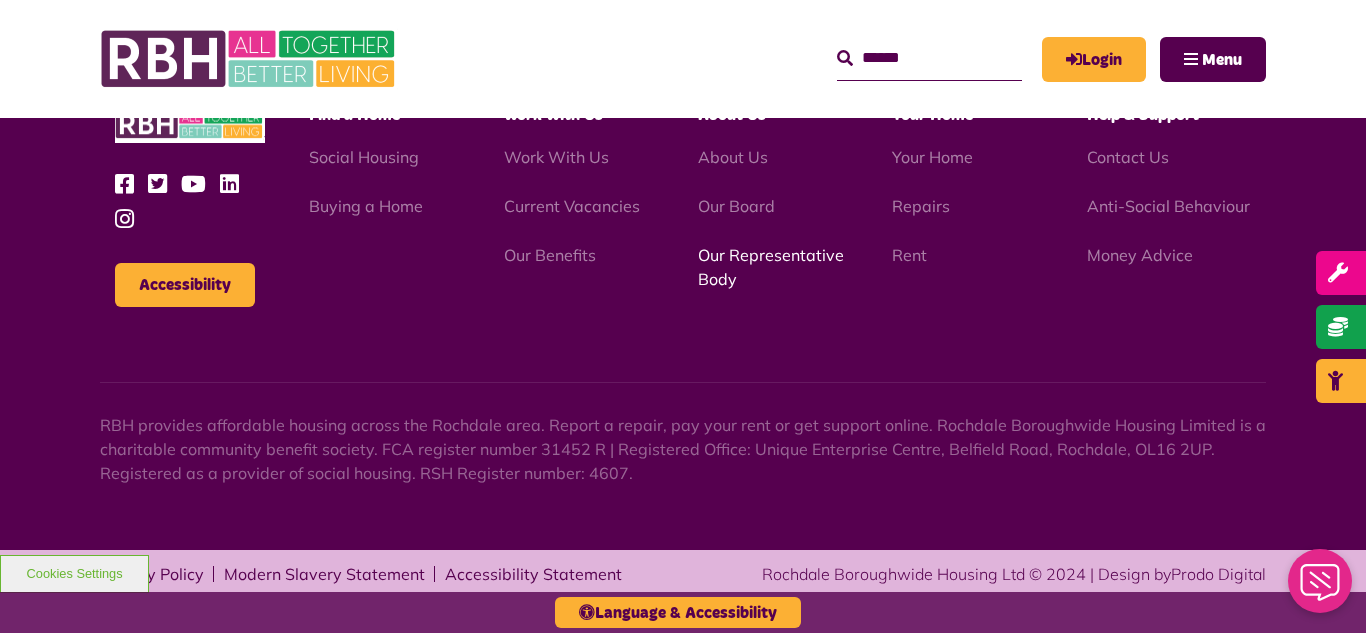 click on "Our Representative Body" at bounding box center [771, 267] 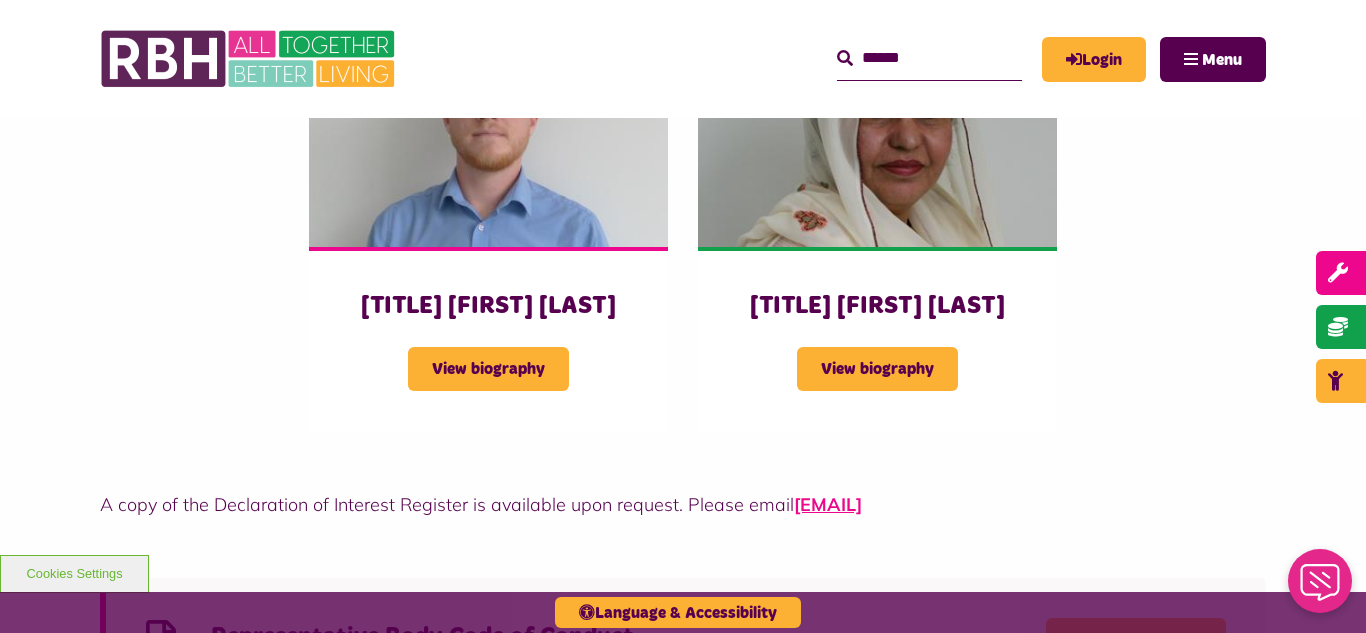 scroll, scrollTop: 5320, scrollLeft: 0, axis: vertical 